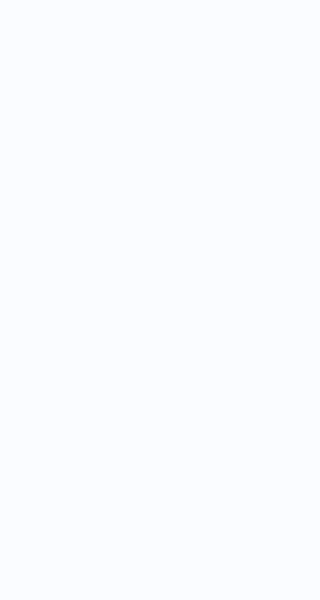 scroll, scrollTop: 0, scrollLeft: 0, axis: both 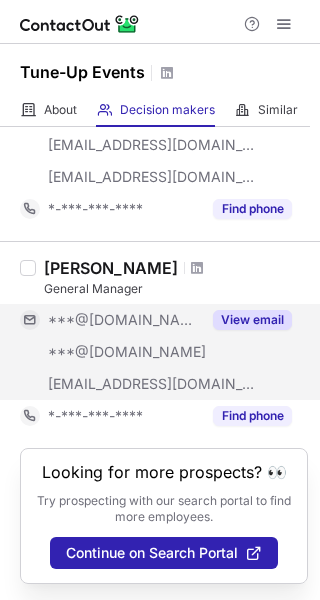 click on "View email" at bounding box center (252, 320) 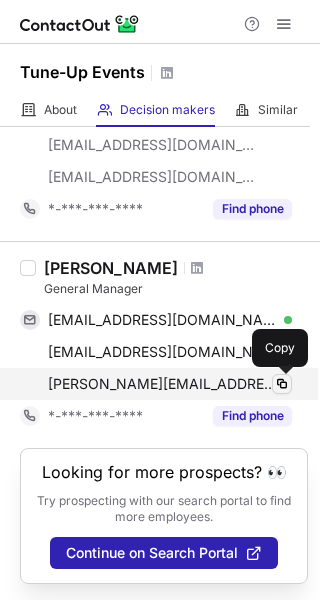 click at bounding box center (282, 384) 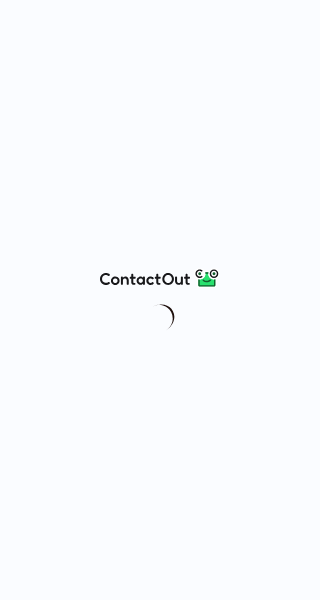 scroll, scrollTop: 0, scrollLeft: 0, axis: both 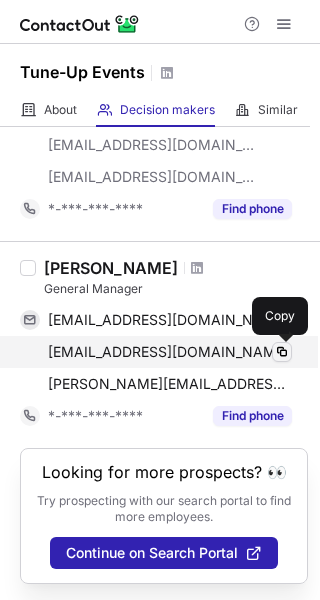 click at bounding box center [282, 352] 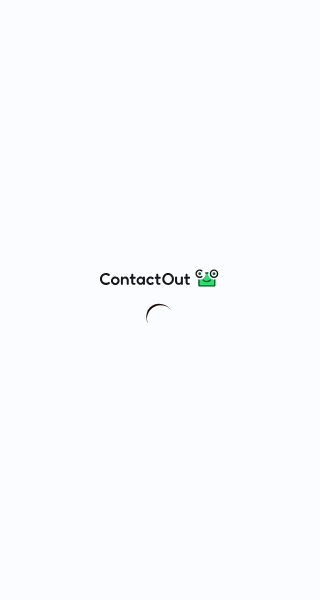 scroll, scrollTop: 0, scrollLeft: 0, axis: both 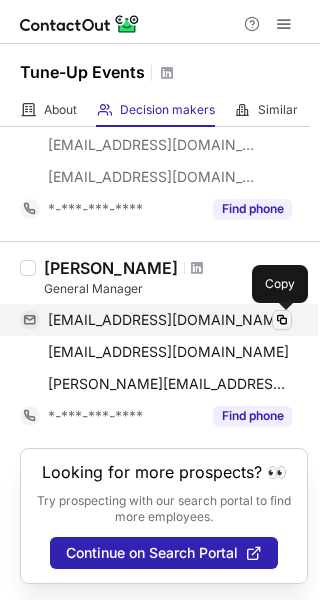 click at bounding box center (282, 320) 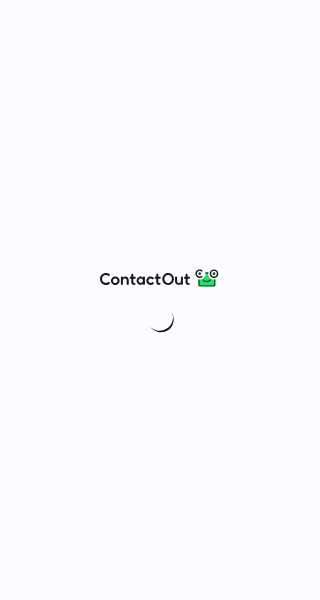 scroll, scrollTop: 0, scrollLeft: 0, axis: both 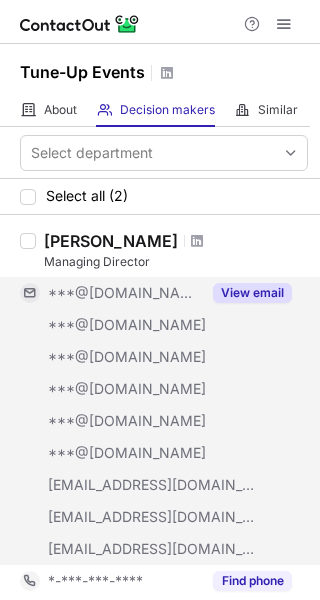 click on "View email" at bounding box center [252, 293] 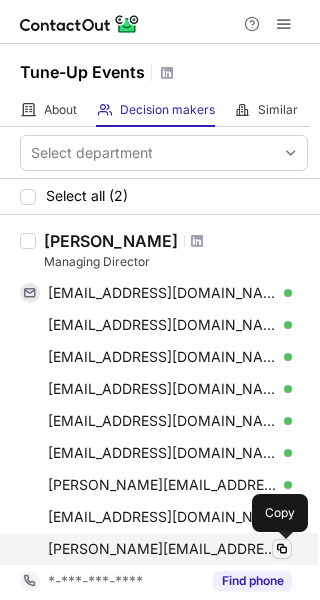 click at bounding box center [282, 549] 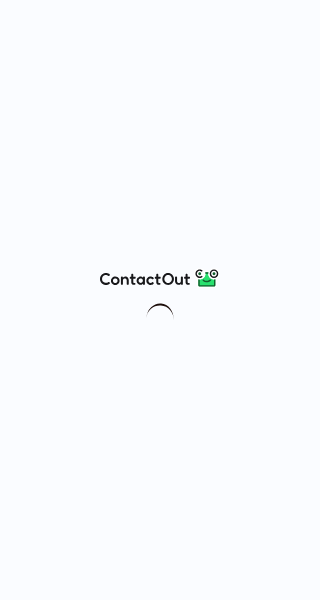 scroll, scrollTop: 0, scrollLeft: 0, axis: both 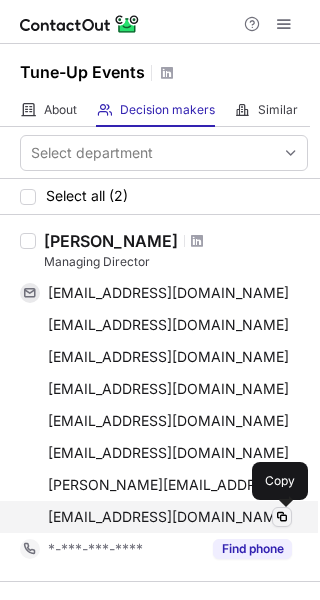 click at bounding box center (282, 517) 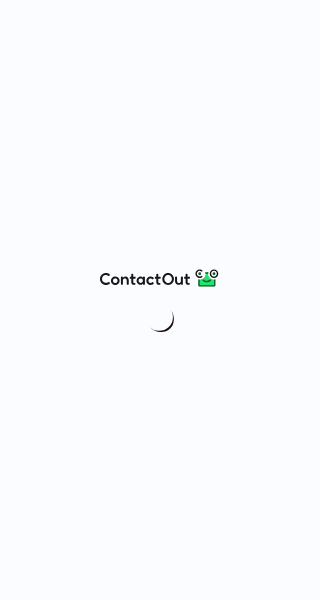 scroll, scrollTop: 0, scrollLeft: 0, axis: both 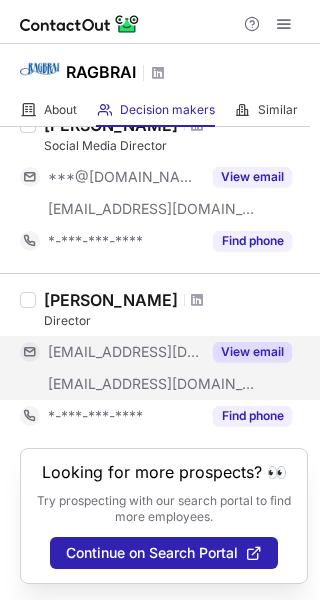 click on "View email" at bounding box center [252, 352] 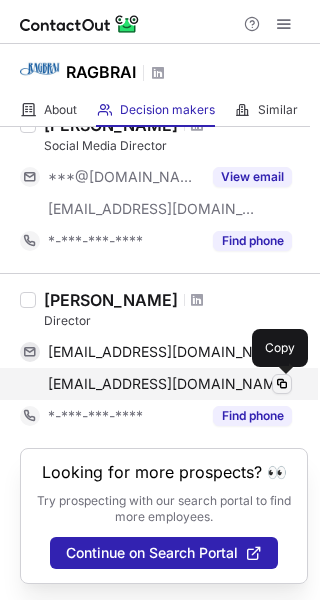 click at bounding box center (282, 384) 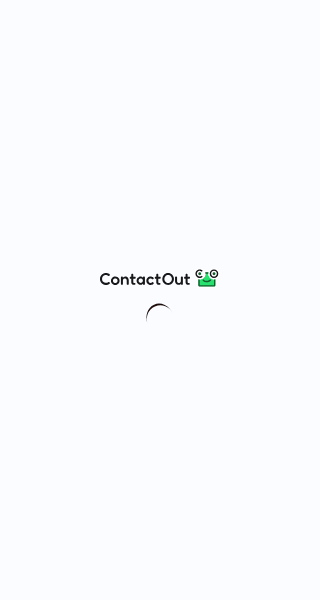 scroll, scrollTop: 0, scrollLeft: 0, axis: both 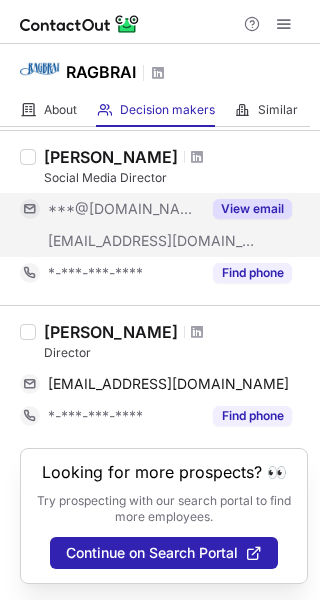 click on "View email" at bounding box center [252, 209] 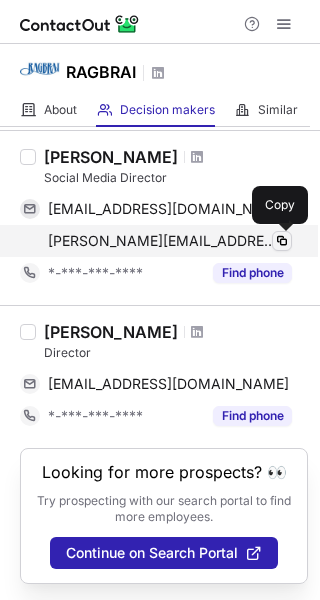 click at bounding box center [282, 241] 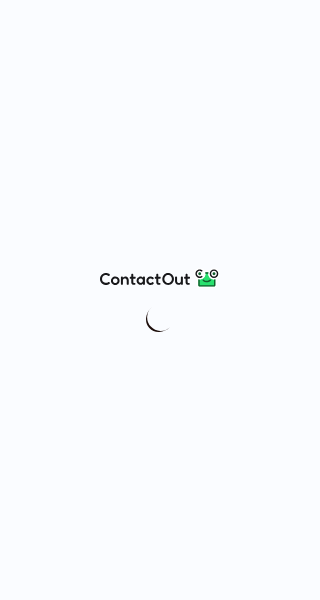 scroll, scrollTop: 0, scrollLeft: 0, axis: both 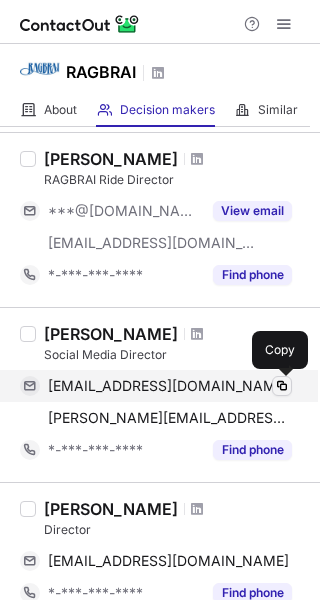 click at bounding box center (282, 386) 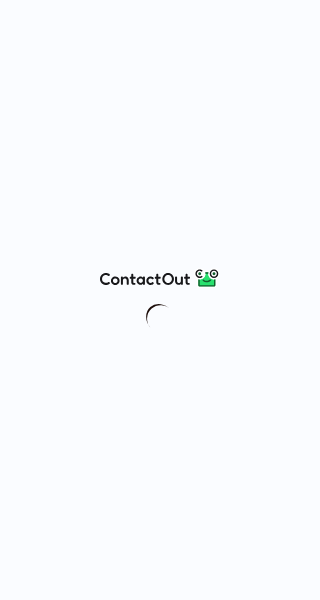 scroll, scrollTop: 0, scrollLeft: 0, axis: both 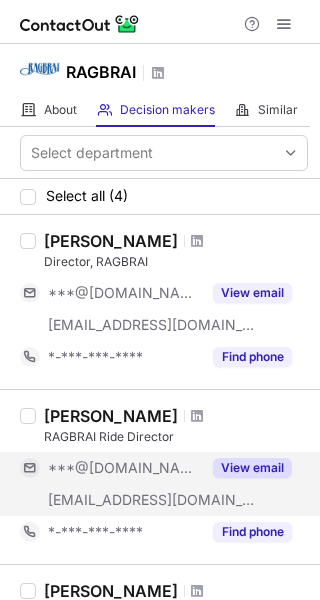 click on "View email" at bounding box center (252, 468) 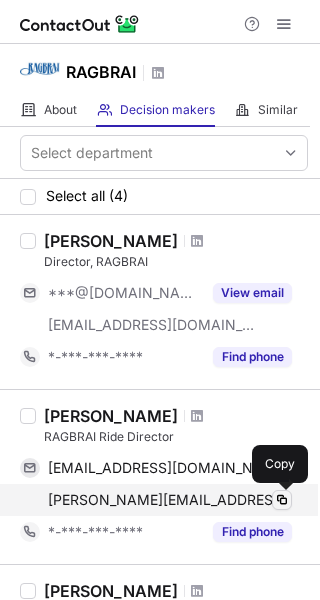 click at bounding box center (282, 500) 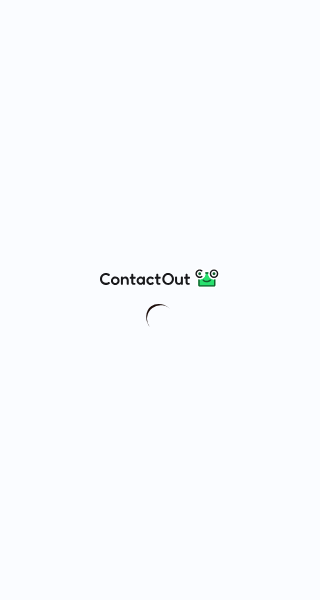 scroll, scrollTop: 0, scrollLeft: 0, axis: both 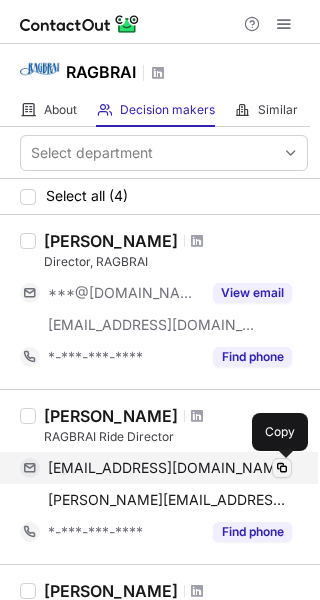 click at bounding box center (282, 468) 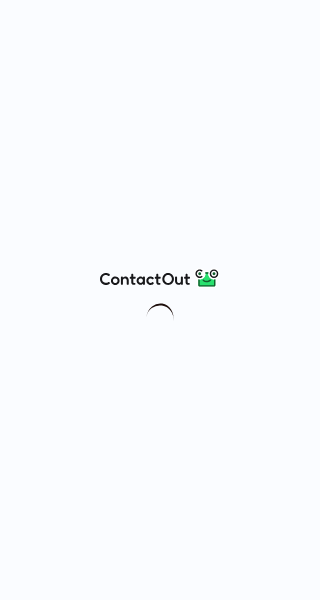 scroll, scrollTop: 0, scrollLeft: 0, axis: both 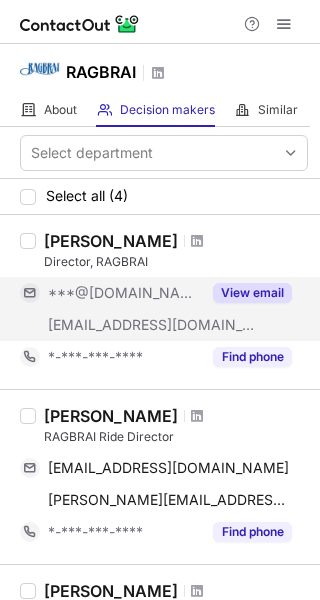 click on "View email" at bounding box center (252, 293) 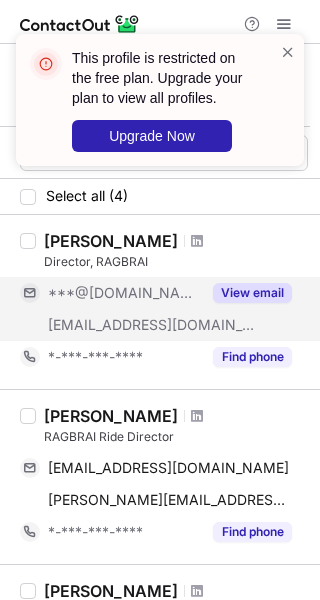 click on "View email" at bounding box center (252, 293) 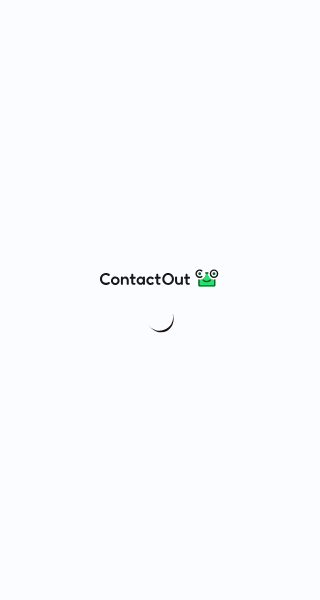 scroll, scrollTop: 0, scrollLeft: 0, axis: both 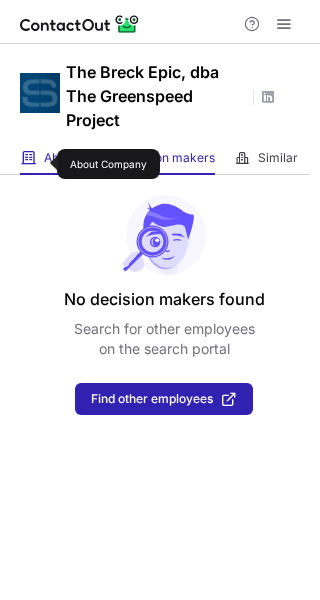click on "About" at bounding box center (60, 158) 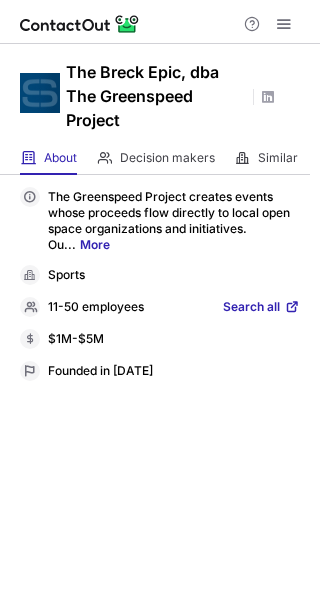 drag, startPoint x: 265, startPoint y: 296, endPoint x: 247, endPoint y: 304, distance: 19.697716 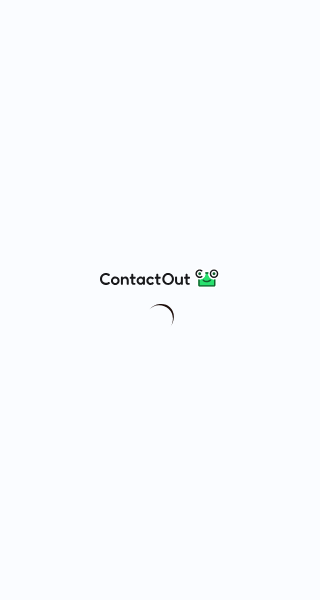 scroll, scrollTop: 0, scrollLeft: 0, axis: both 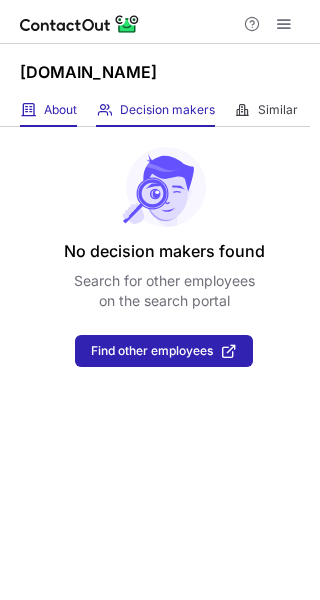 click on "About About Company" at bounding box center (48, 110) 